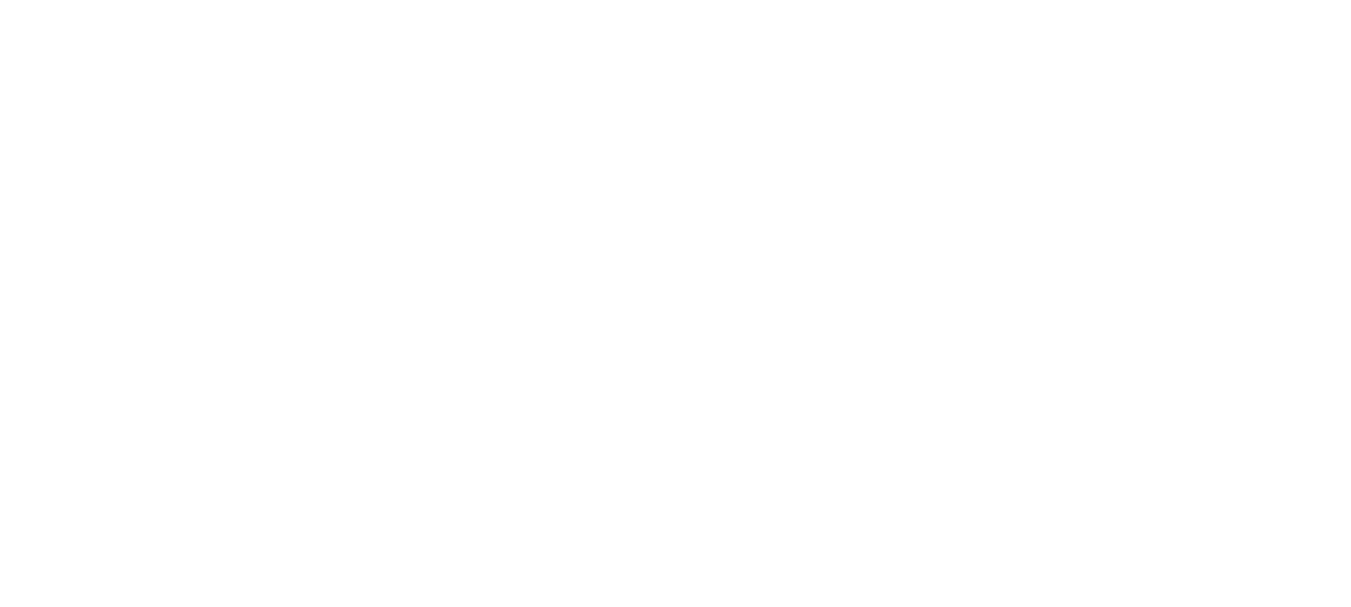 scroll, scrollTop: 852, scrollLeft: 0, axis: vertical 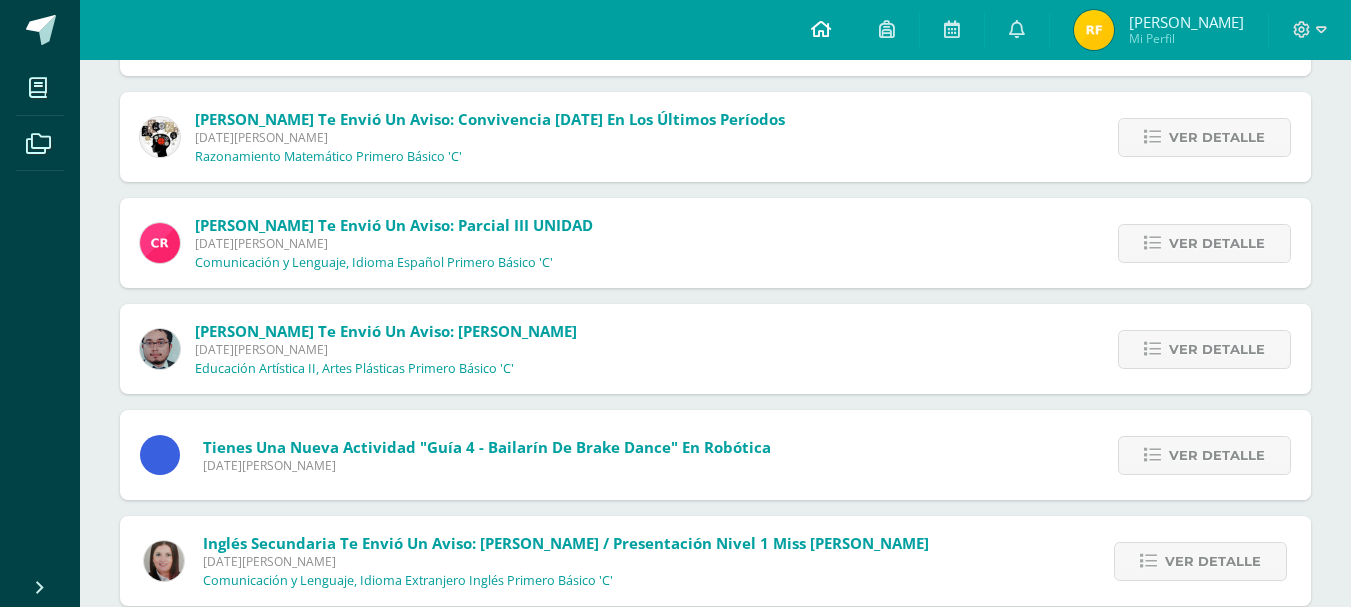 click at bounding box center (821, 29) 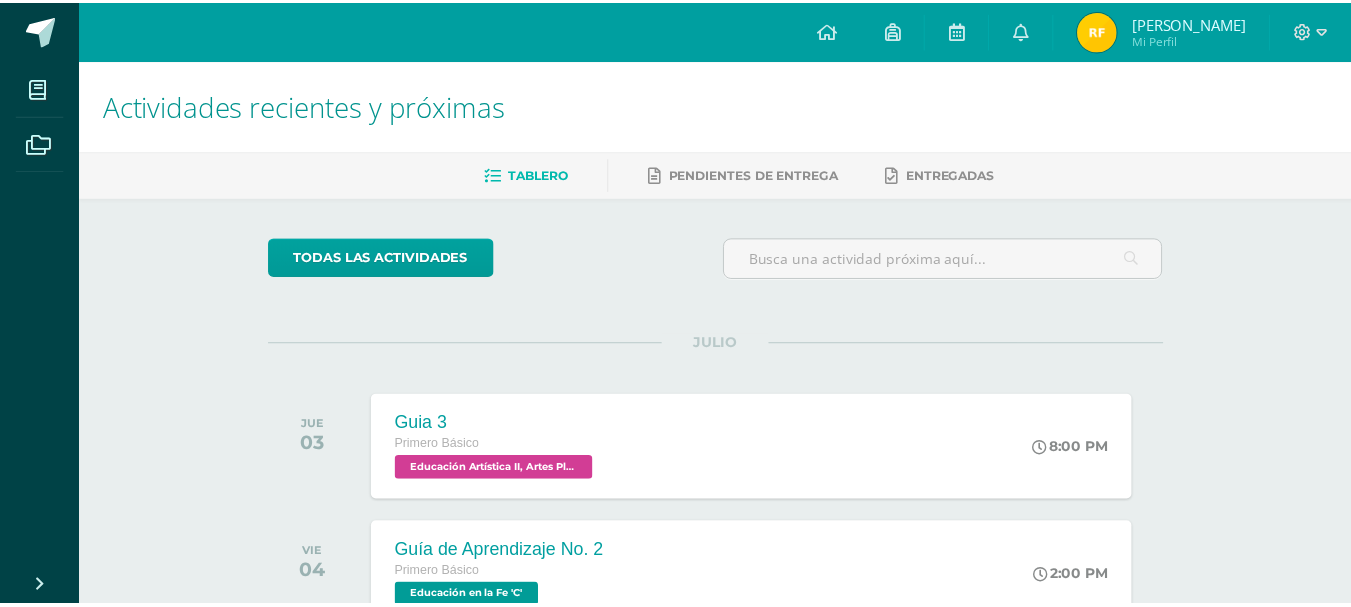 scroll, scrollTop: 0, scrollLeft: 0, axis: both 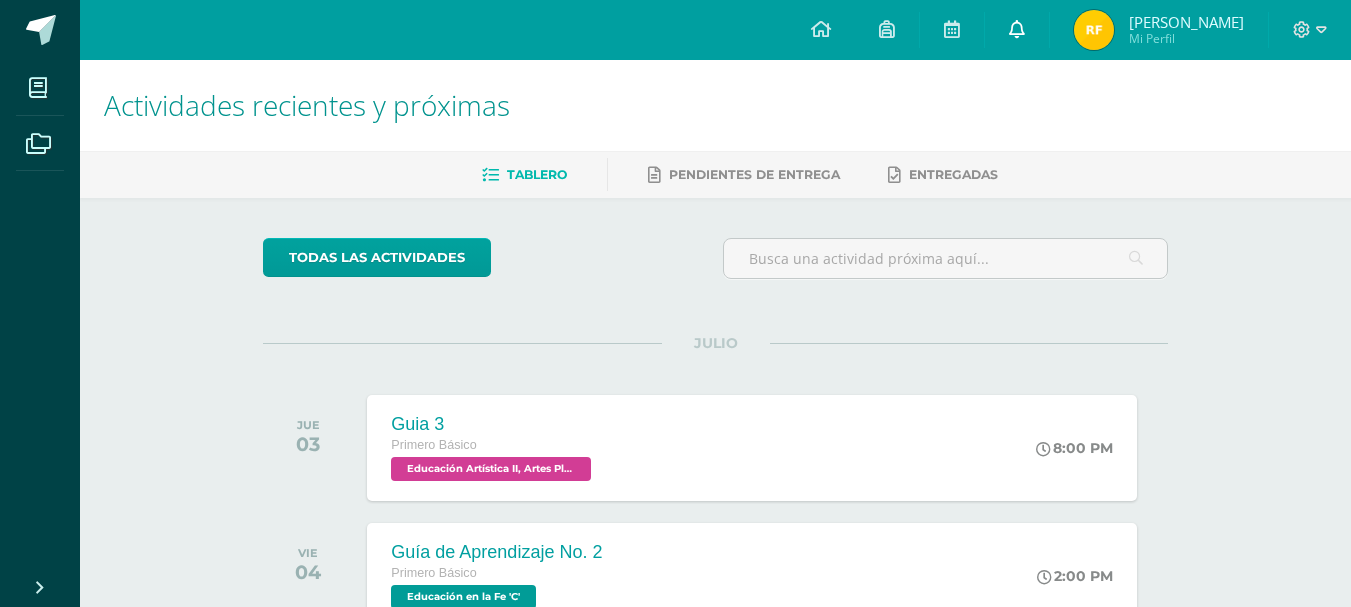 click at bounding box center (1017, 30) 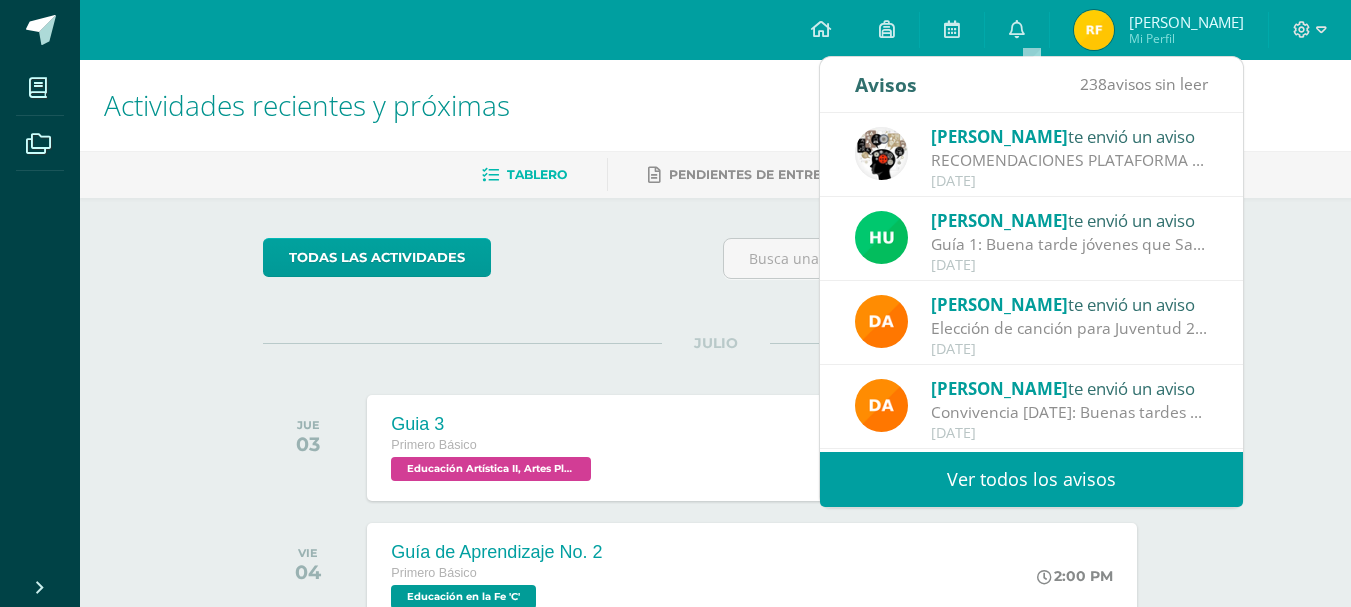 drag, startPoint x: 1035, startPoint y: 462, endPoint x: 1030, endPoint y: 450, distance: 13 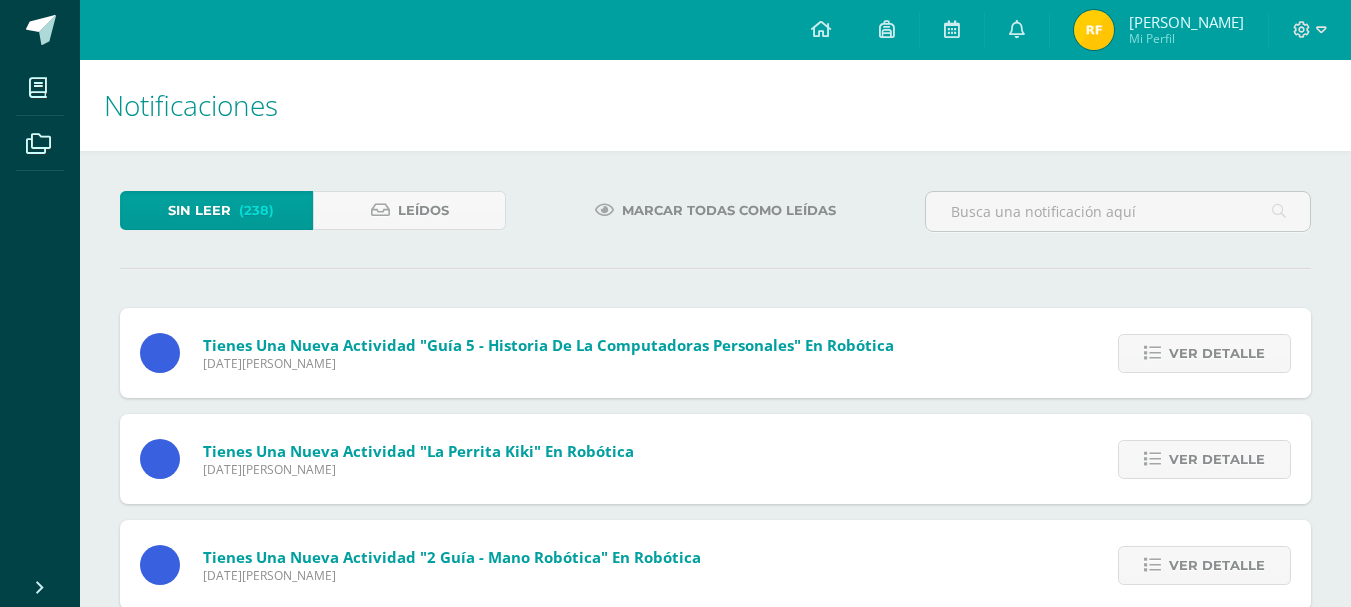 scroll, scrollTop: 0, scrollLeft: 0, axis: both 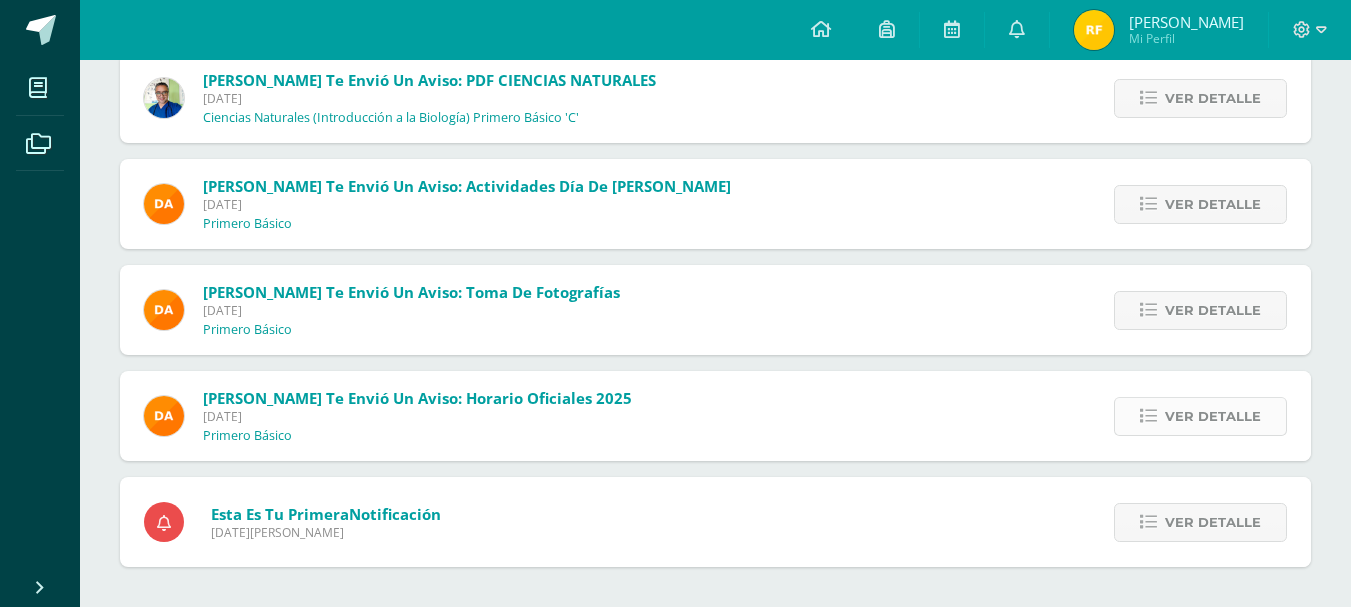 click on "Ver detalle" at bounding box center [1213, 416] 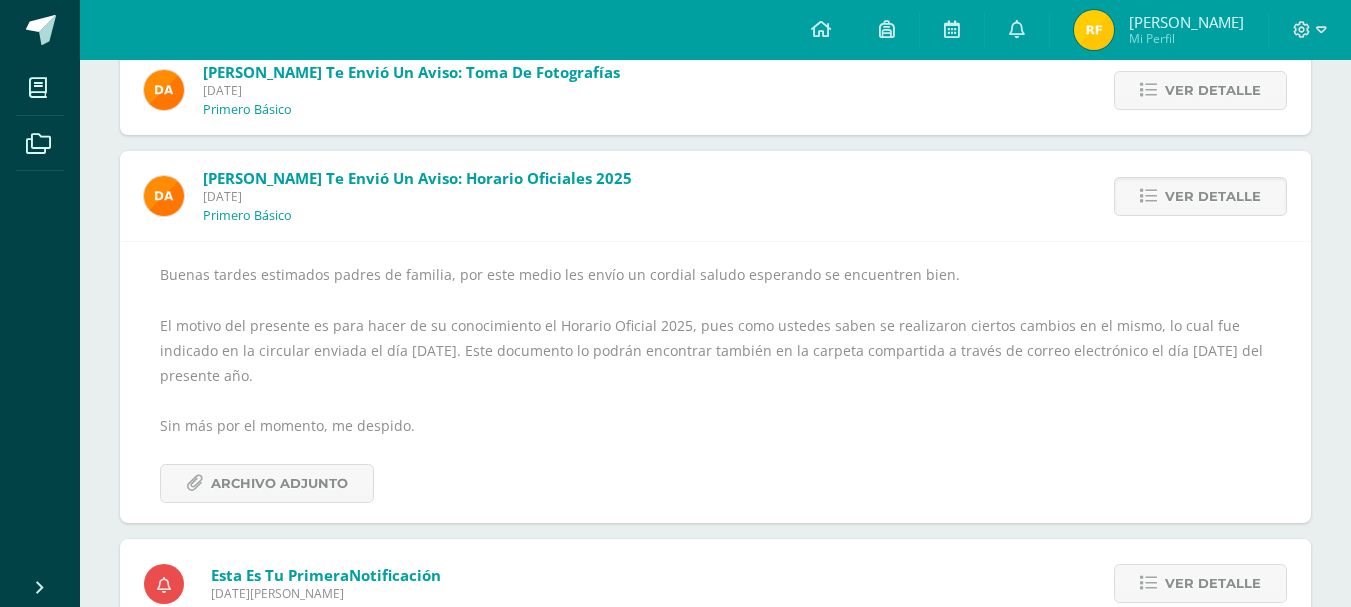 scroll, scrollTop: 34457, scrollLeft: 0, axis: vertical 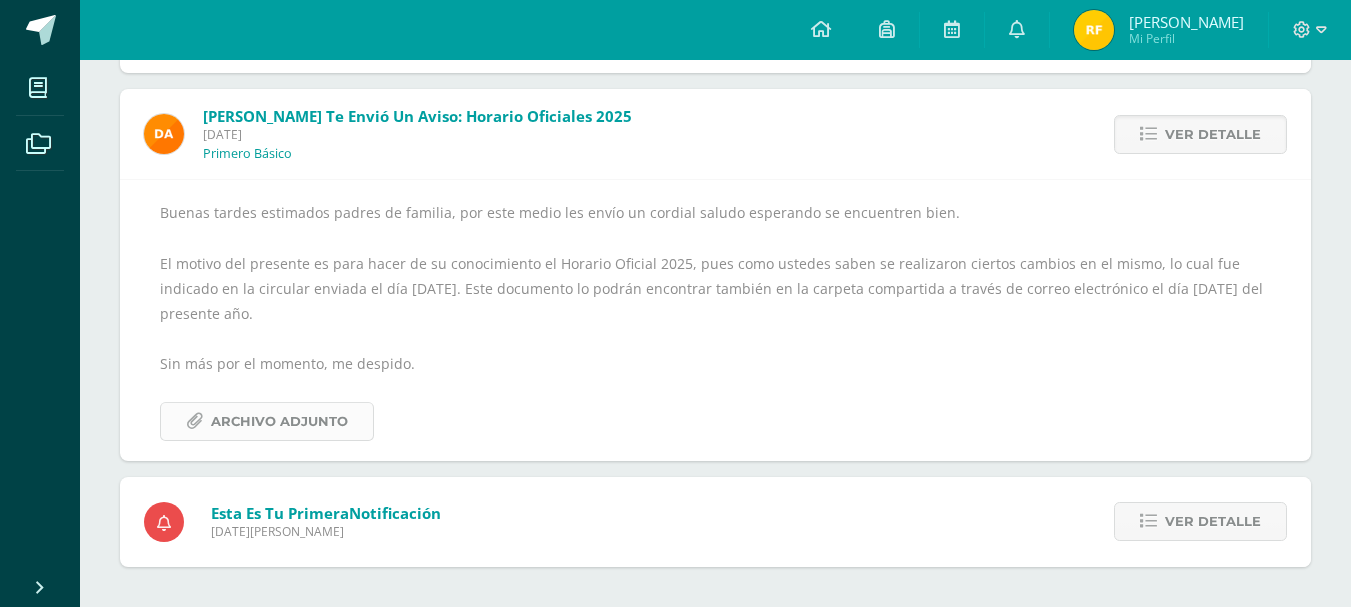 click on "Archivo Adjunto" at bounding box center [279, 421] 